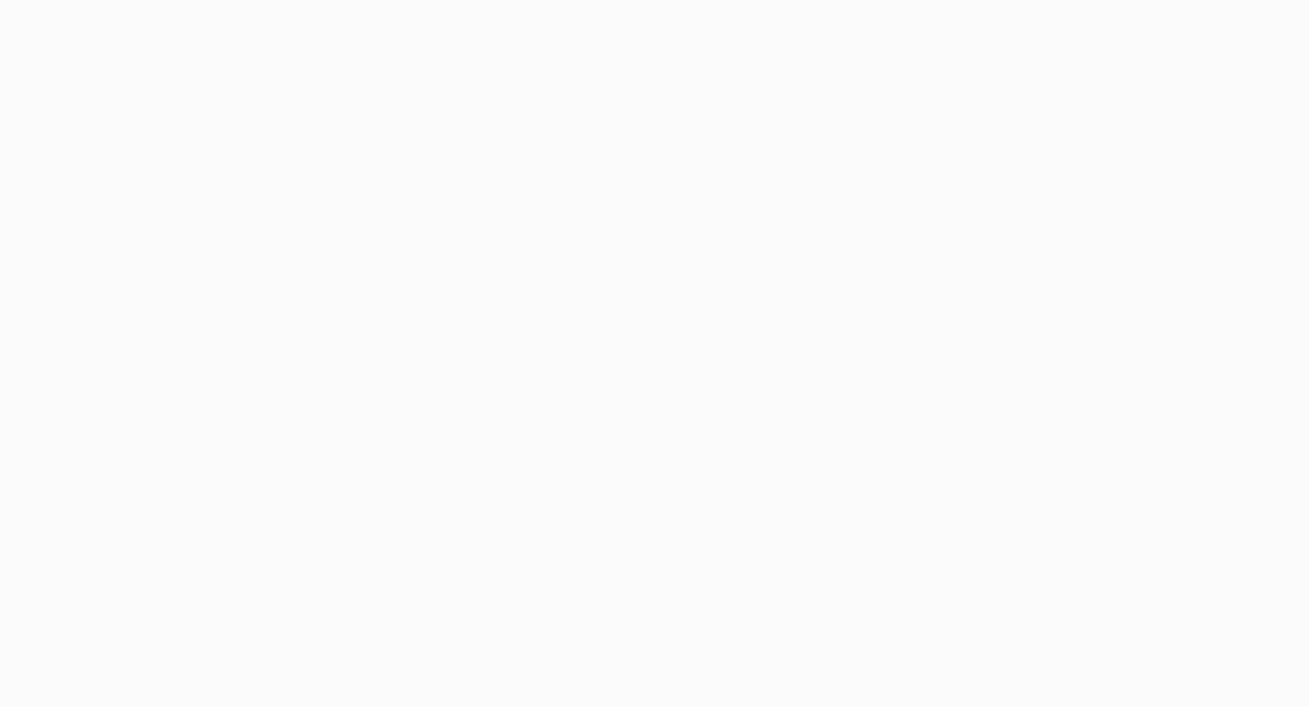 scroll, scrollTop: 0, scrollLeft: 0, axis: both 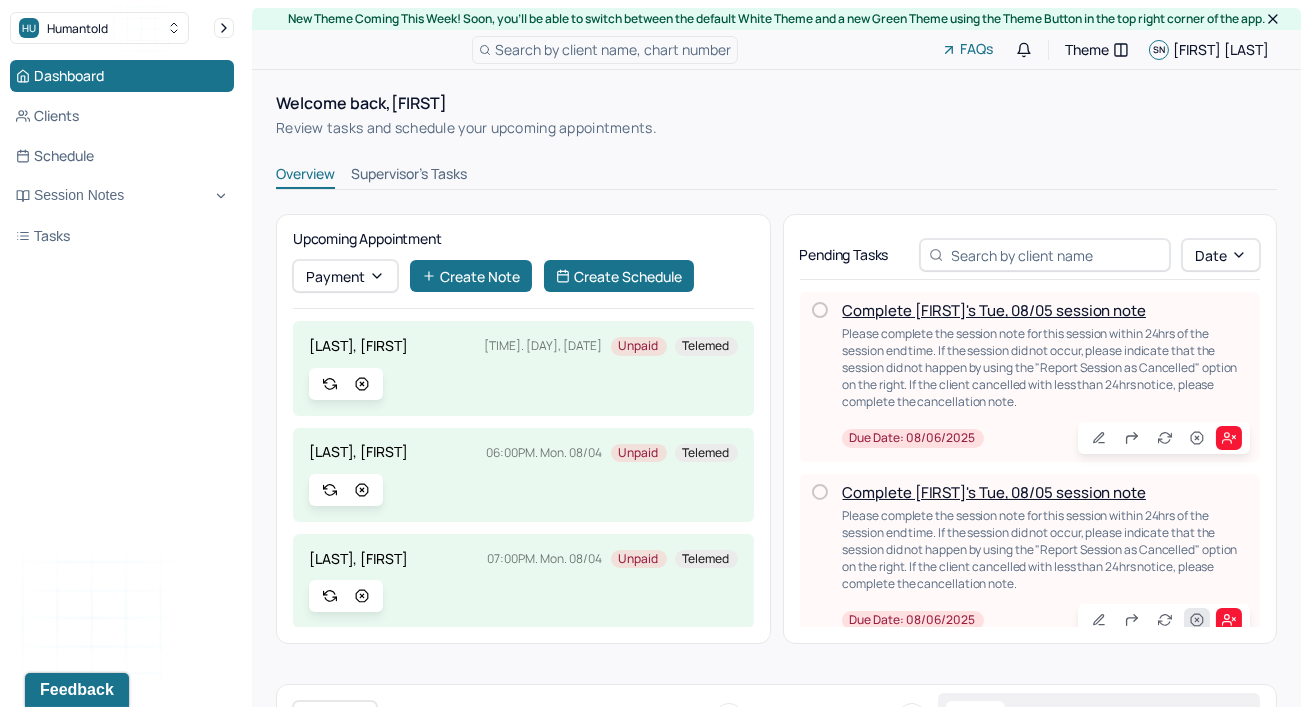 click 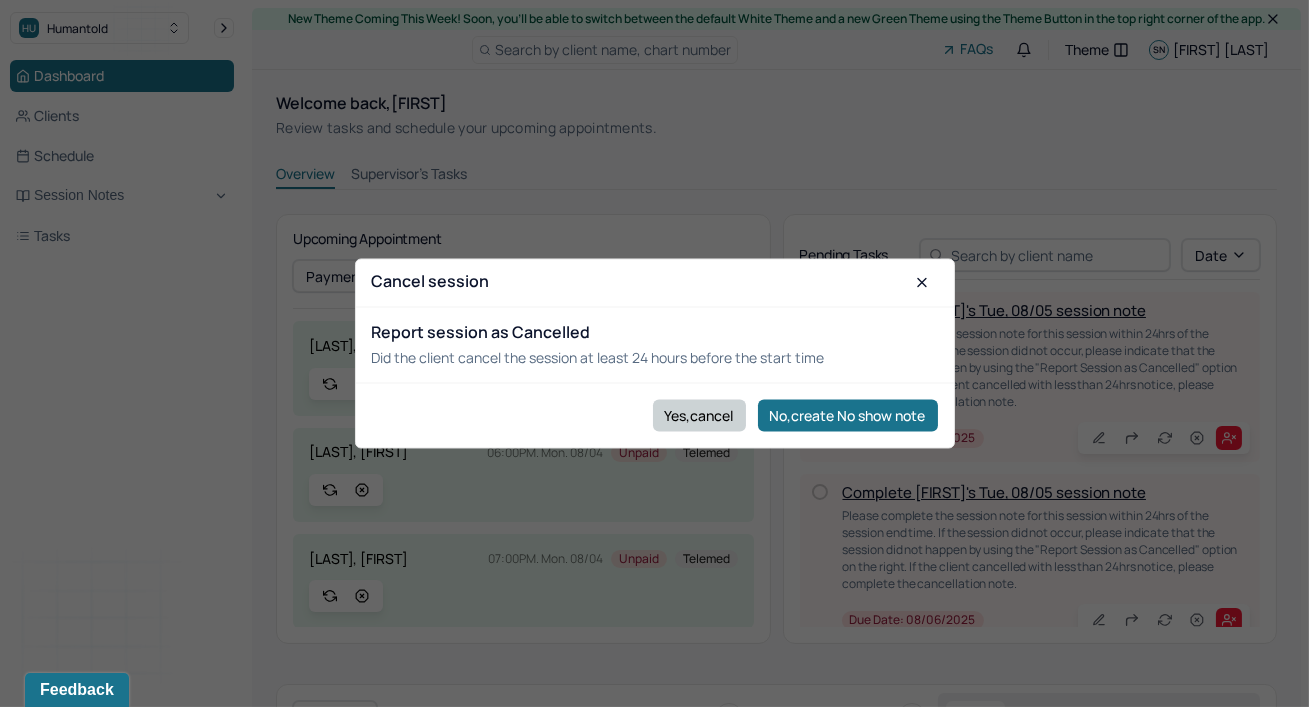 click on "Yes,cancel" at bounding box center (699, 416) 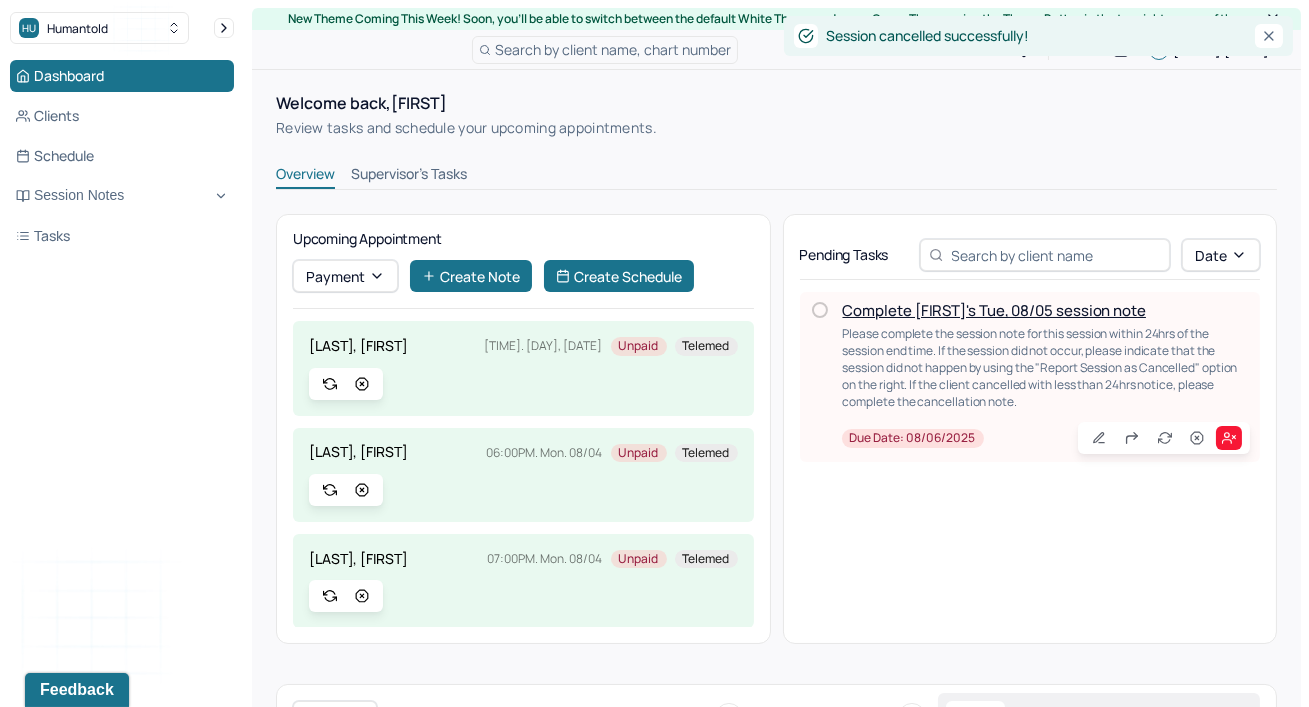 click on "Complete [FIRST]'s Tue, 08/05 session note" at bounding box center (994, 310) 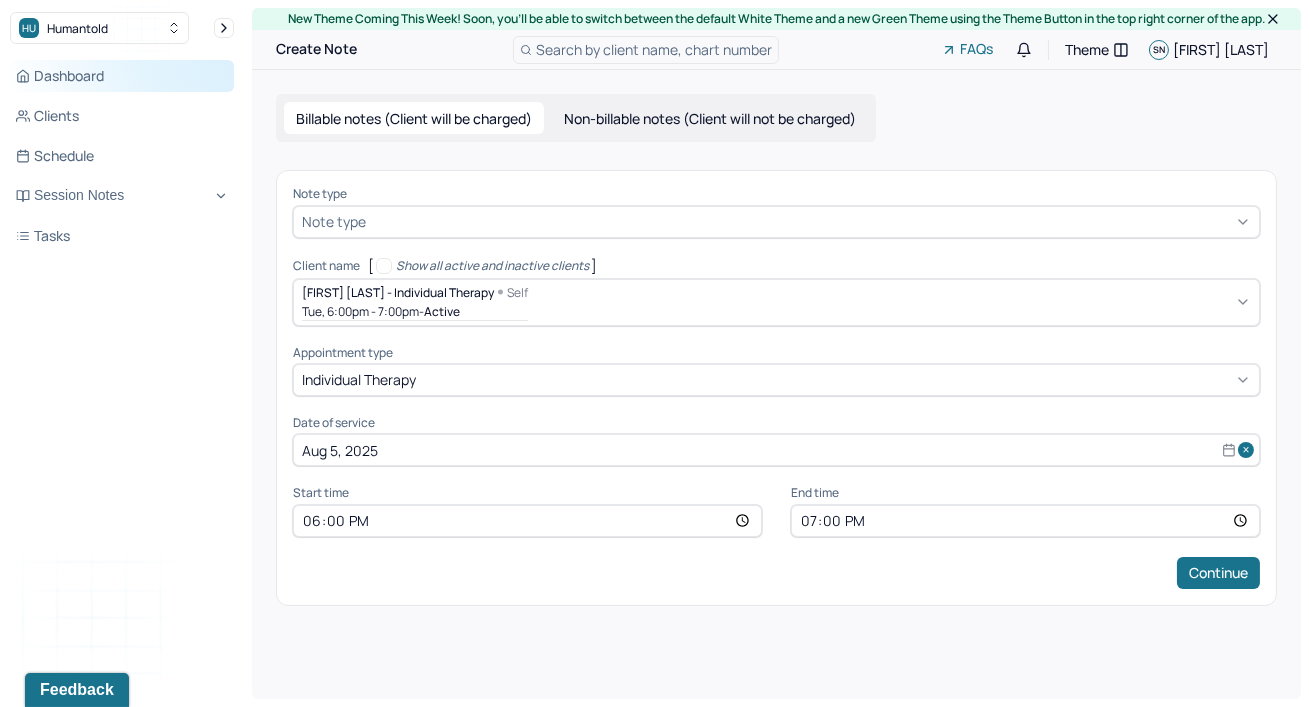 click on "Dashboard" at bounding box center [122, 76] 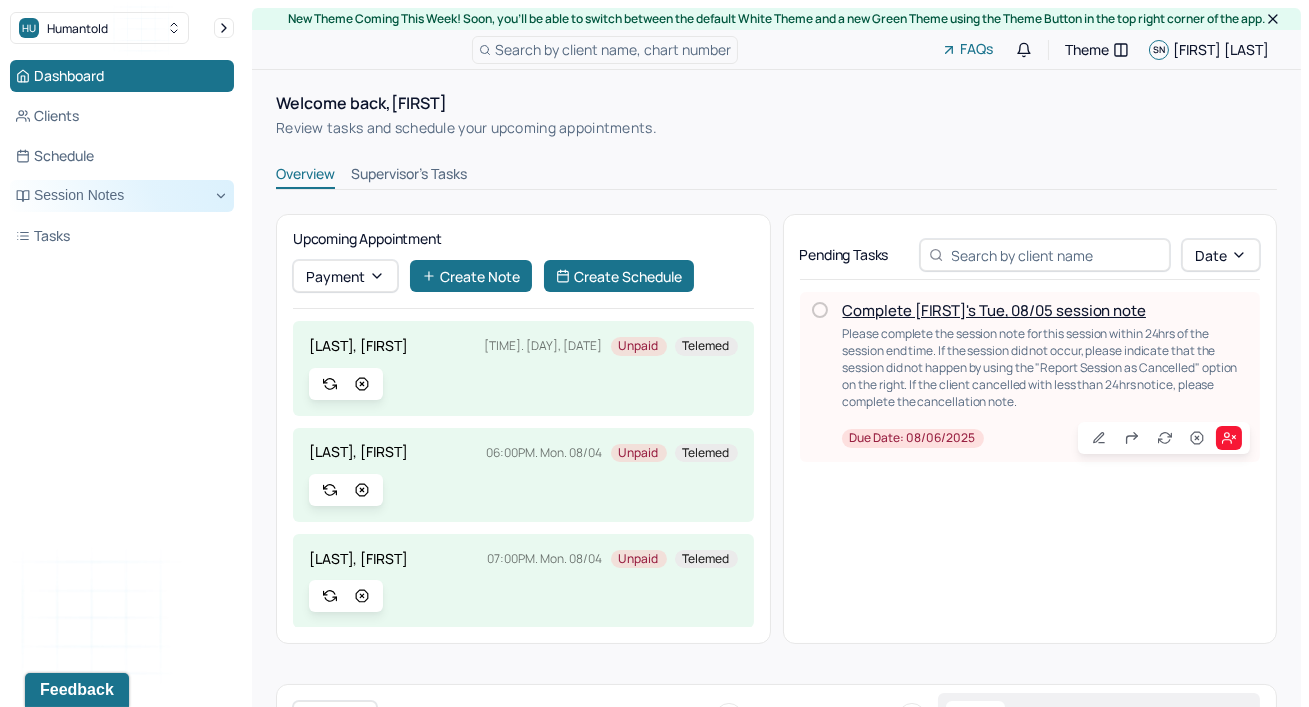 click on "Session Notes" at bounding box center (122, 196) 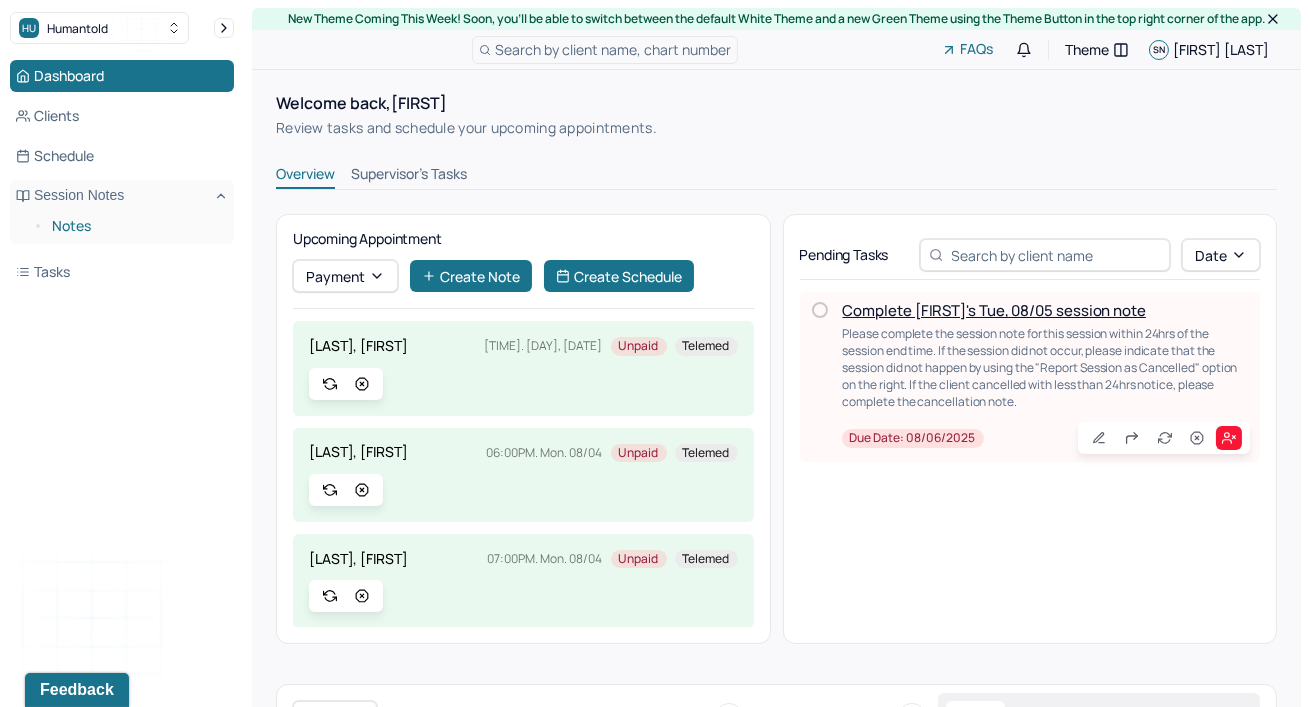 click on "Notes" at bounding box center (135, 226) 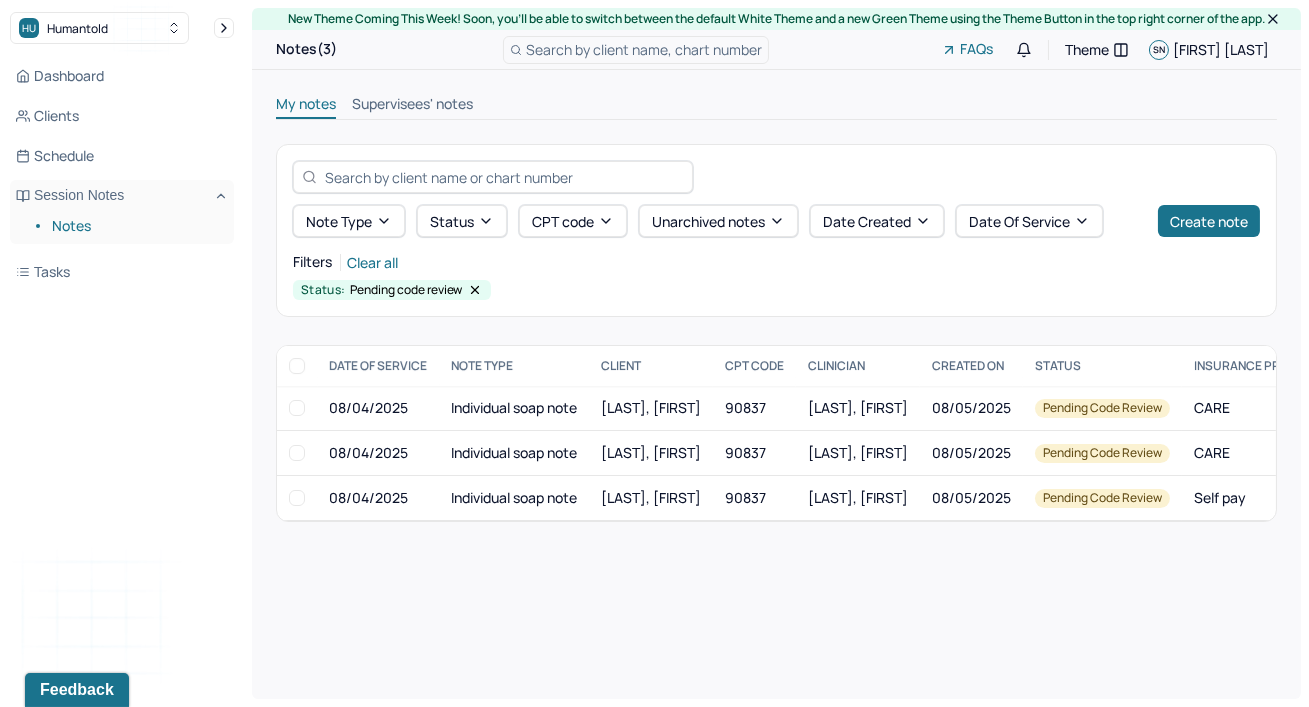 click 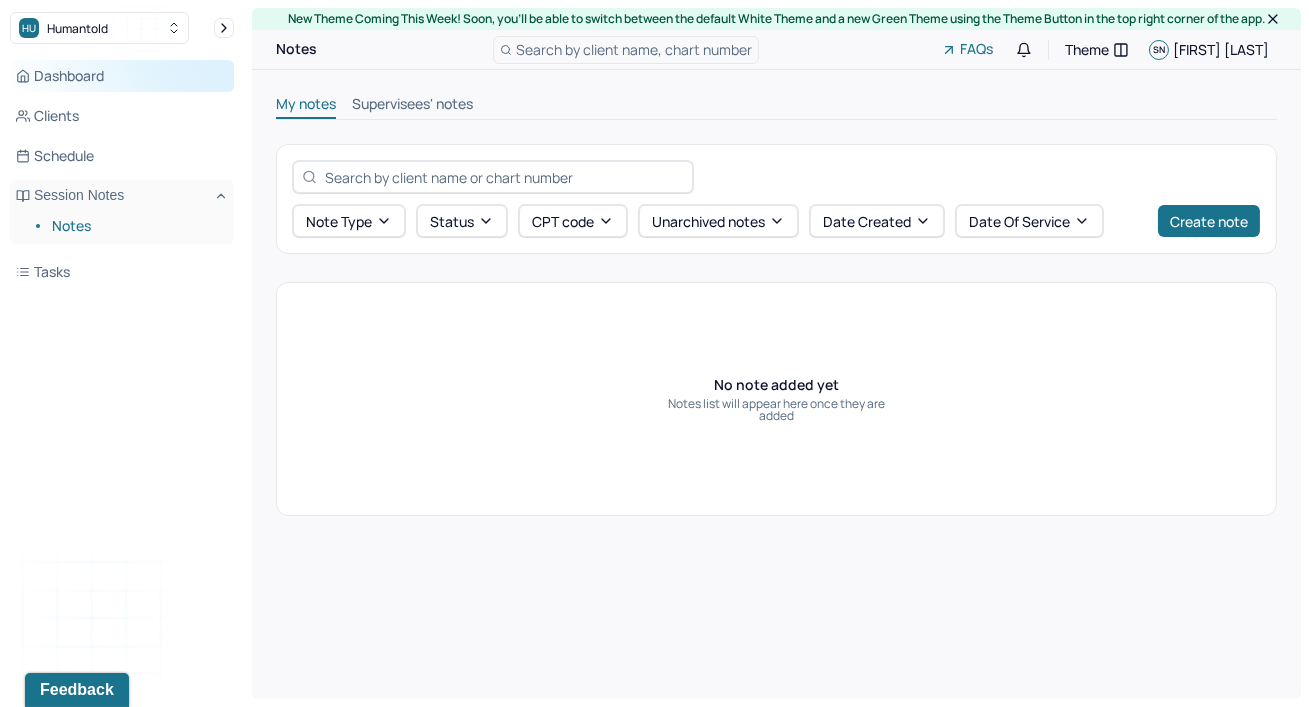 click on "Dashboard" at bounding box center (122, 76) 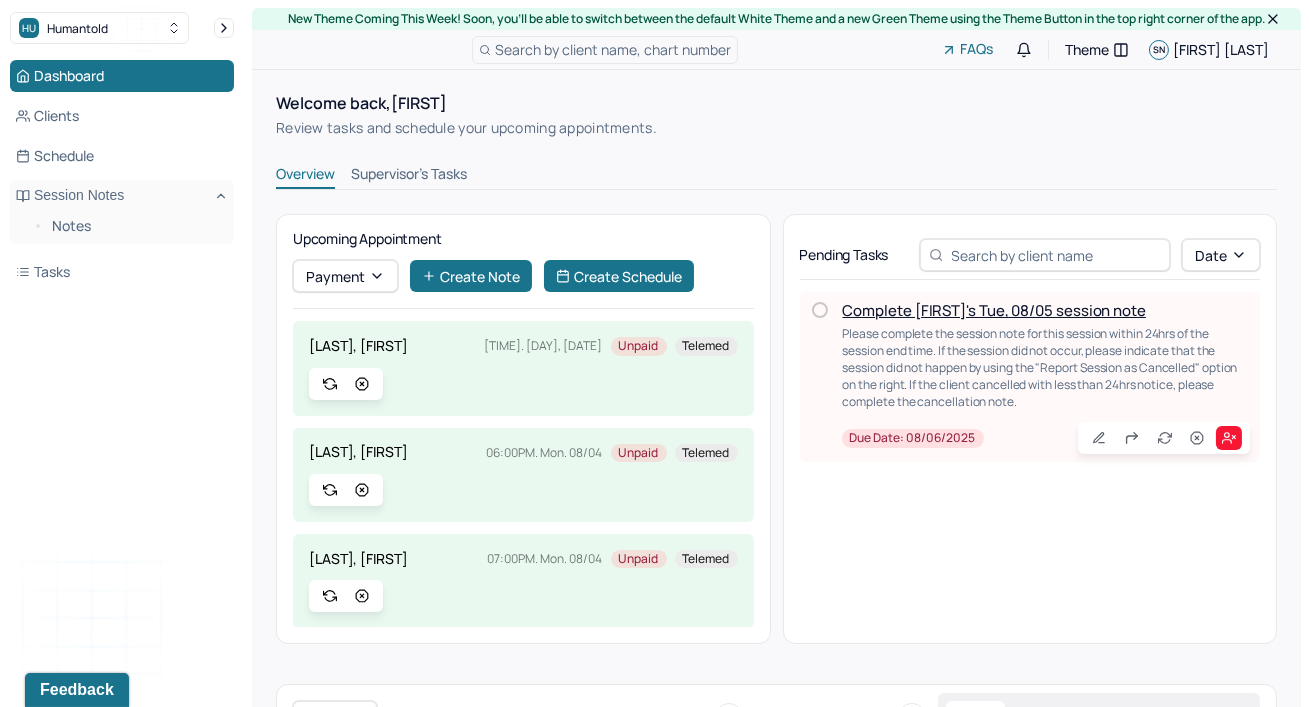 click on "Complete [FIRST]'s Tue, 08/05 session note" at bounding box center (994, 310) 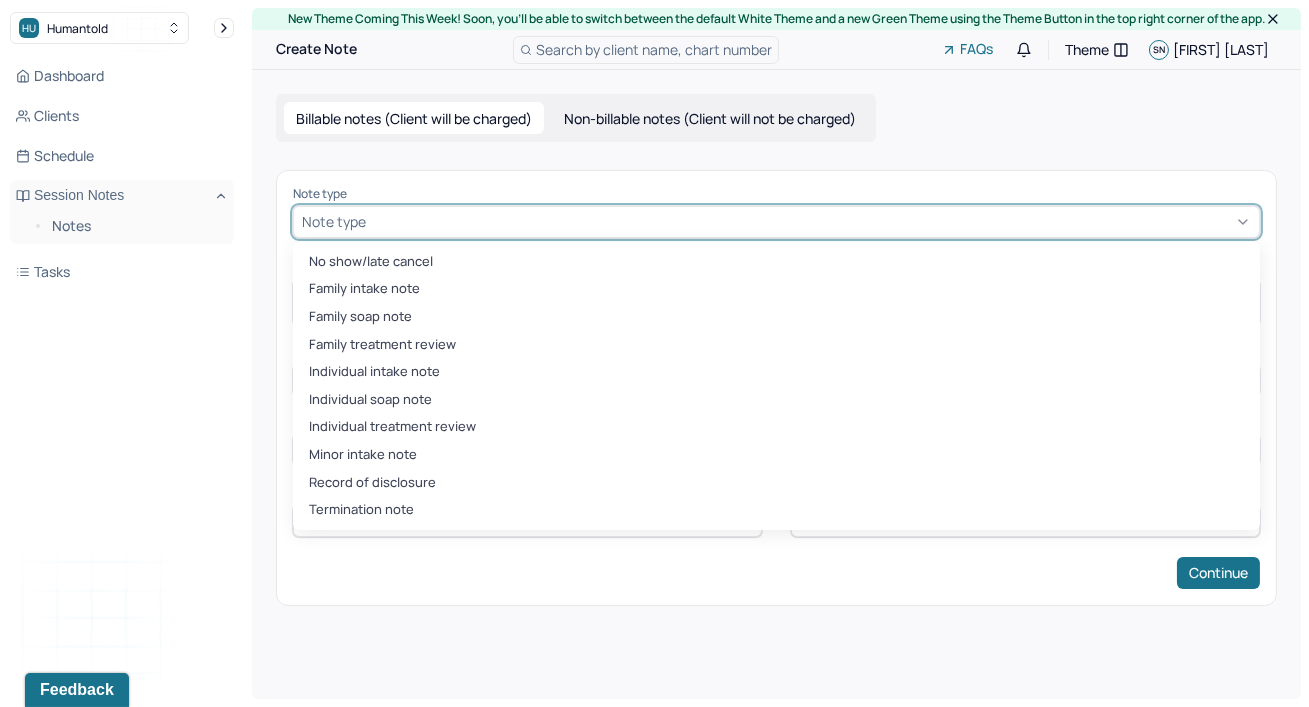 click at bounding box center (810, 221) 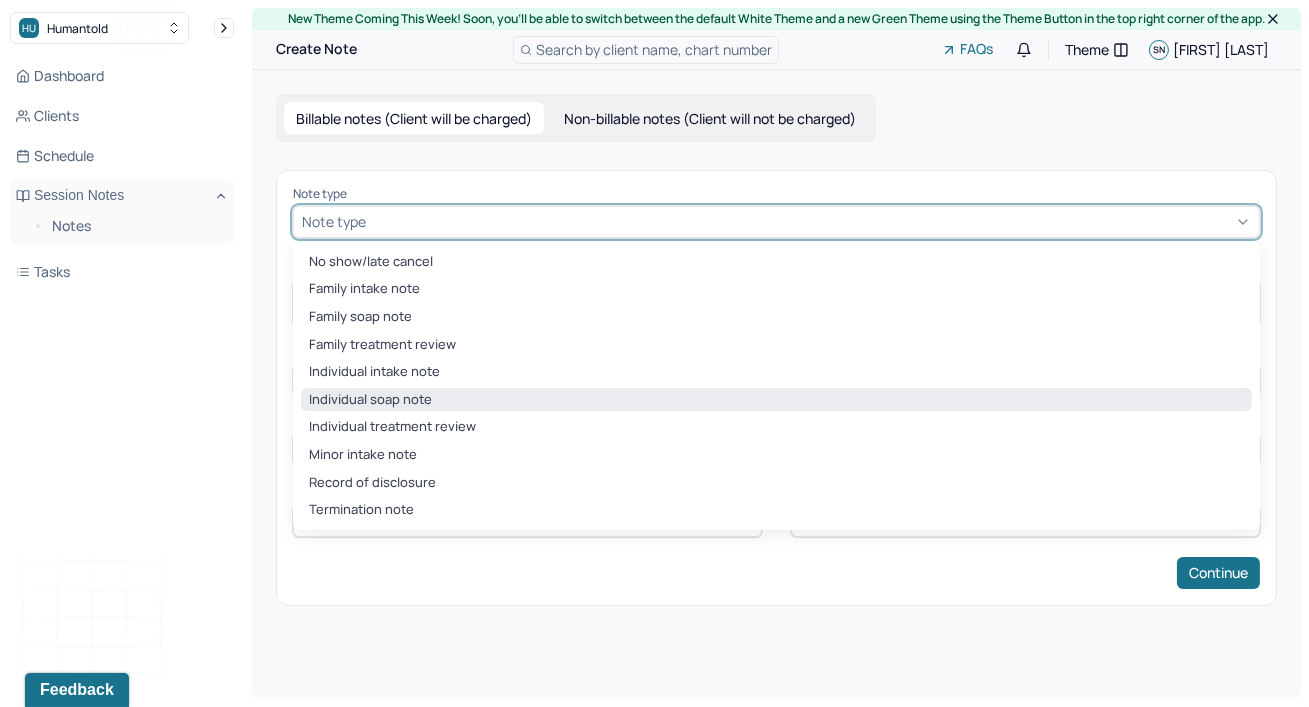 click on "Individual soap note" at bounding box center [776, 400] 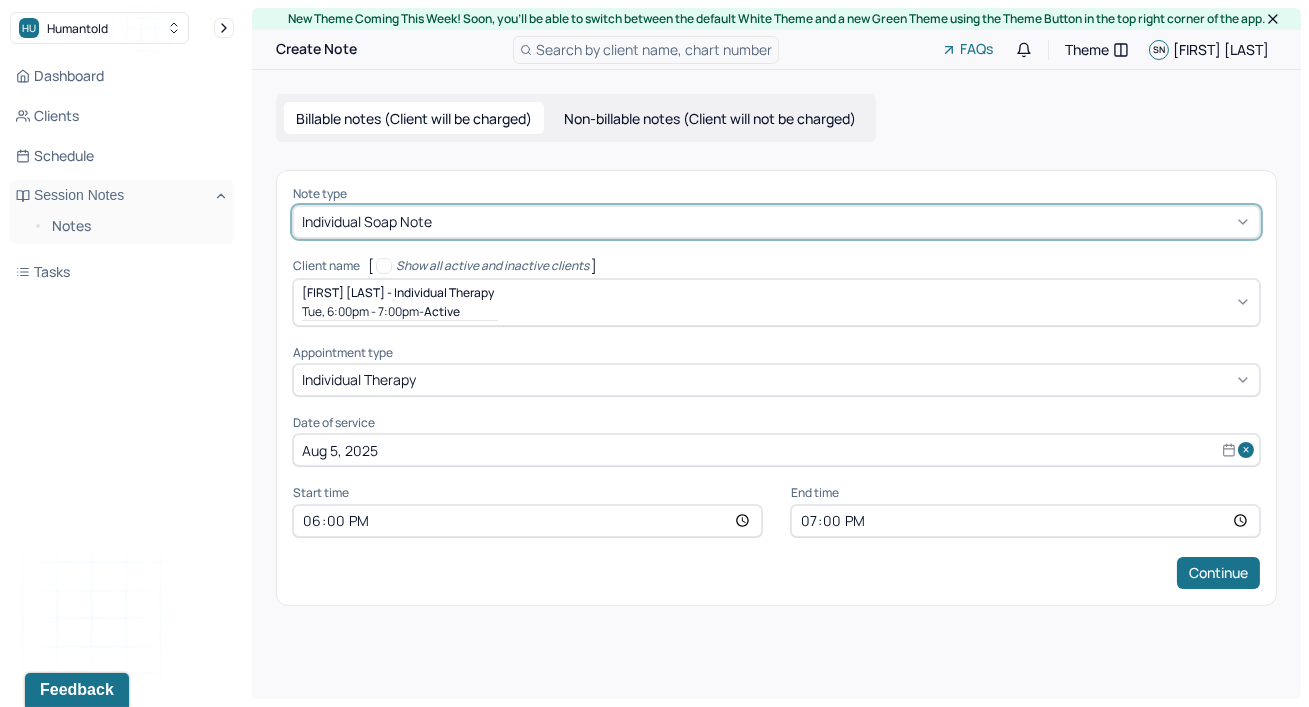 click on "Aug 5, 2025" at bounding box center (776, 450) 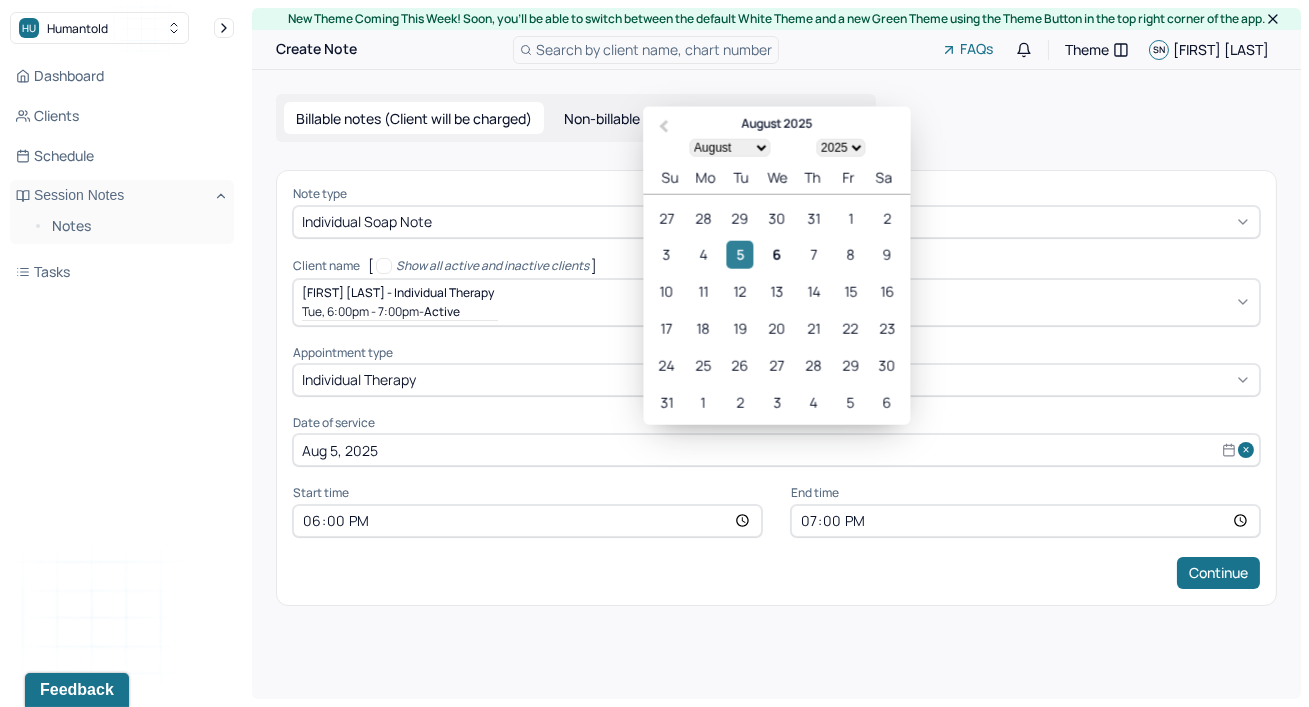 click on "5" at bounding box center [740, 255] 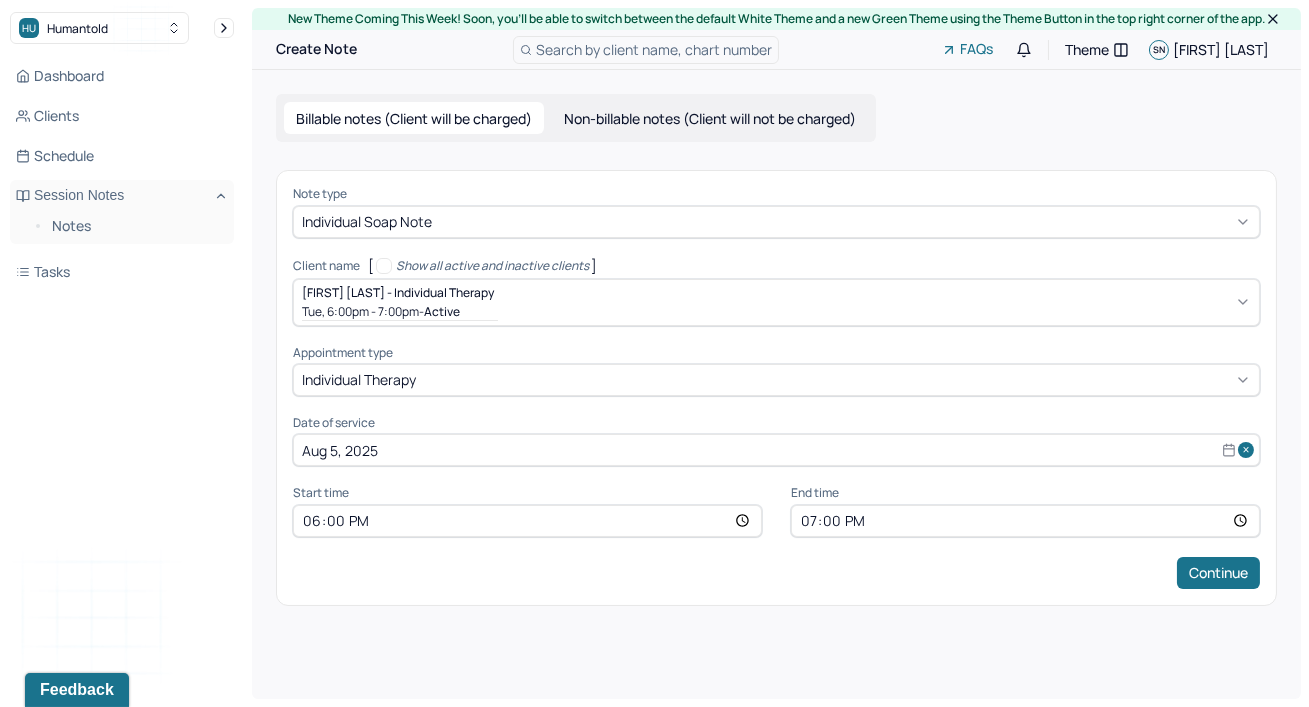 click on "19:00" at bounding box center [1025, 521] 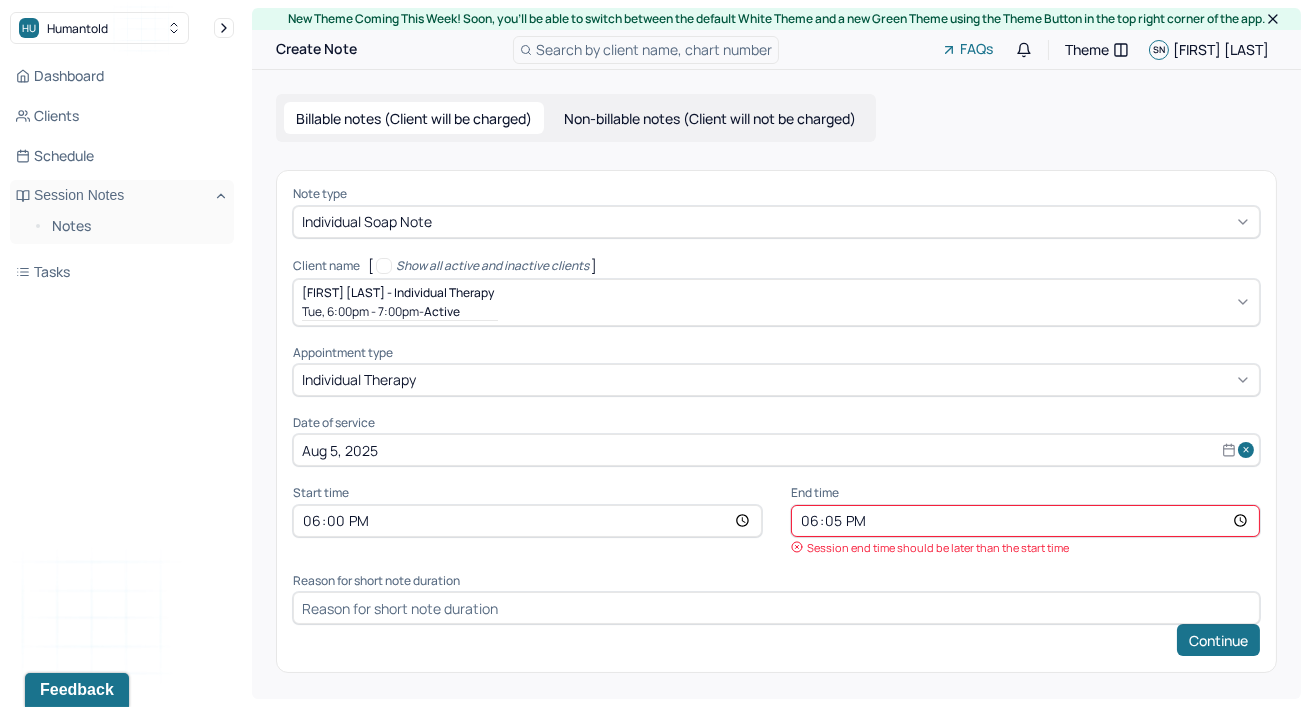 type on "18:55" 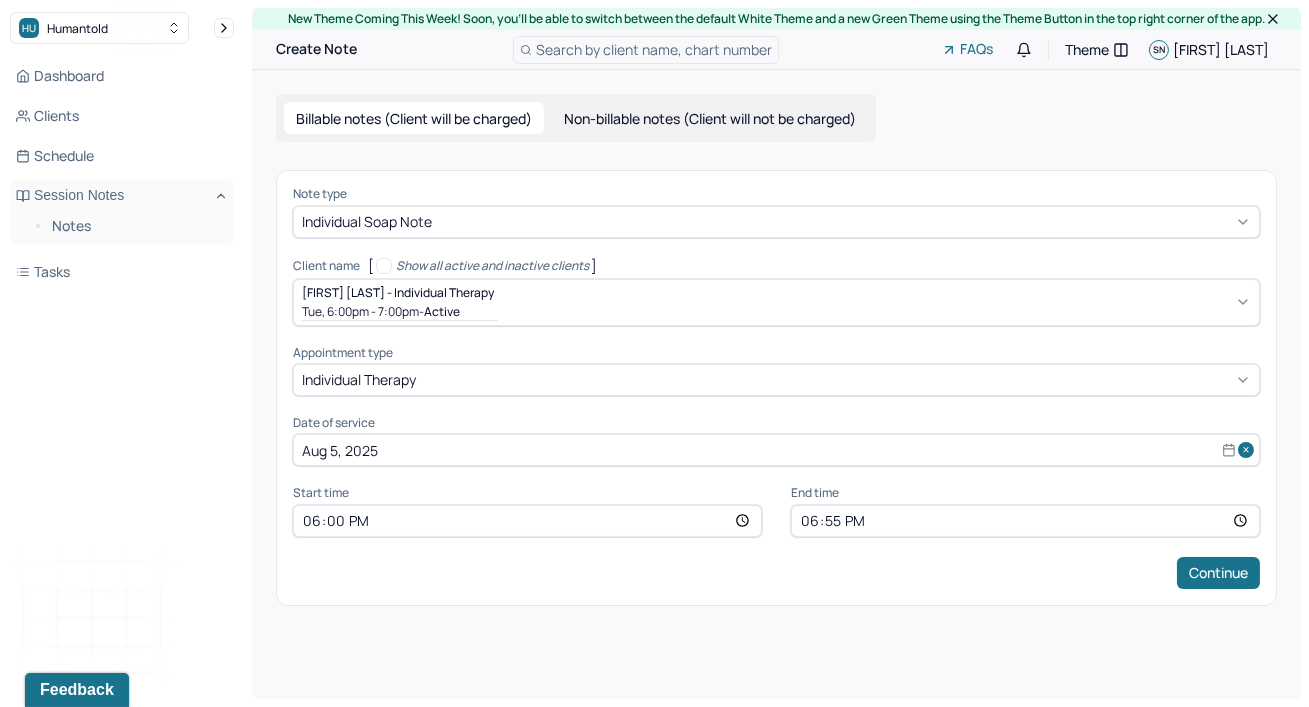 click on "Continue" at bounding box center (776, 573) 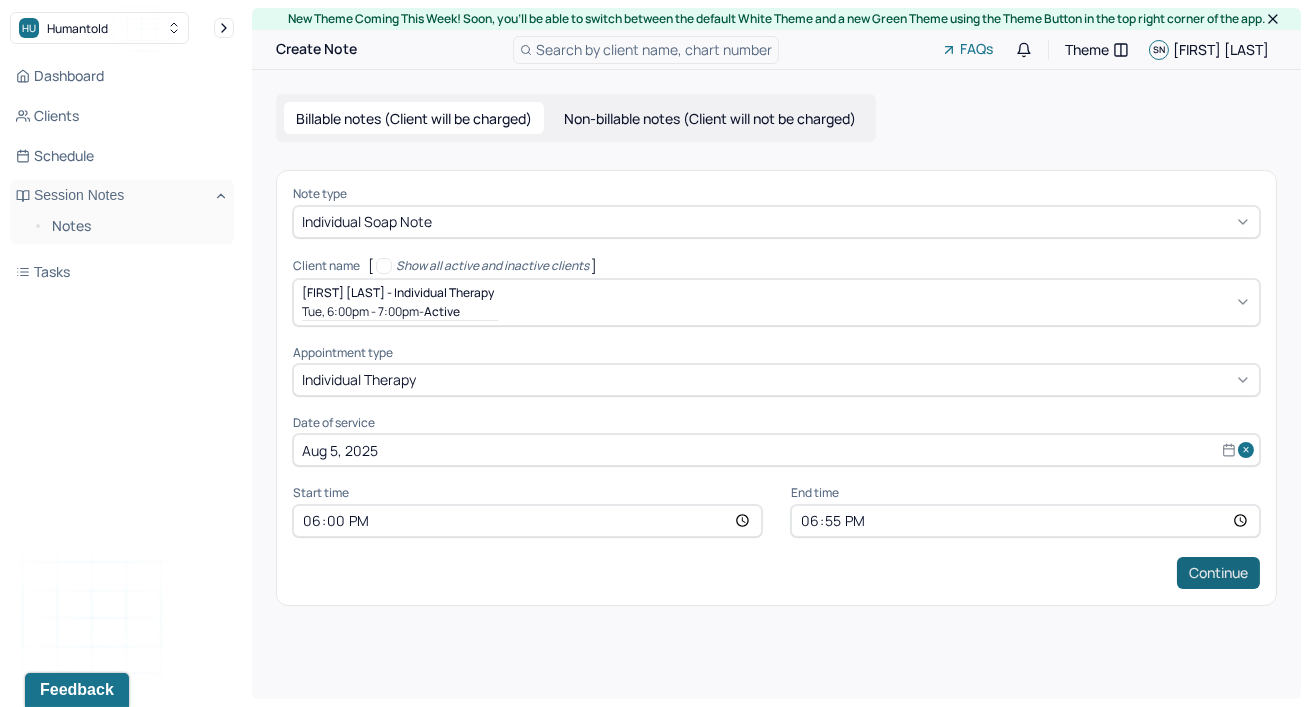 click on "Continue" at bounding box center (1218, 573) 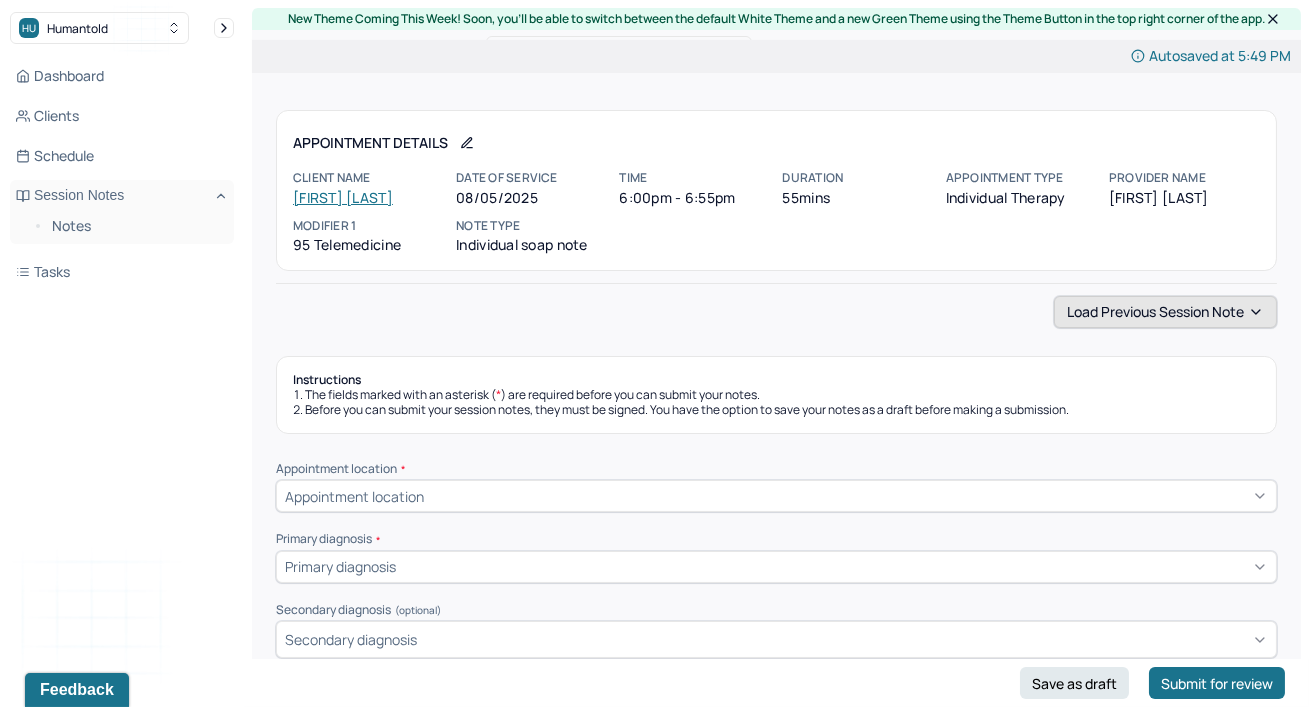 click on "Load previous session note" at bounding box center [1165, 312] 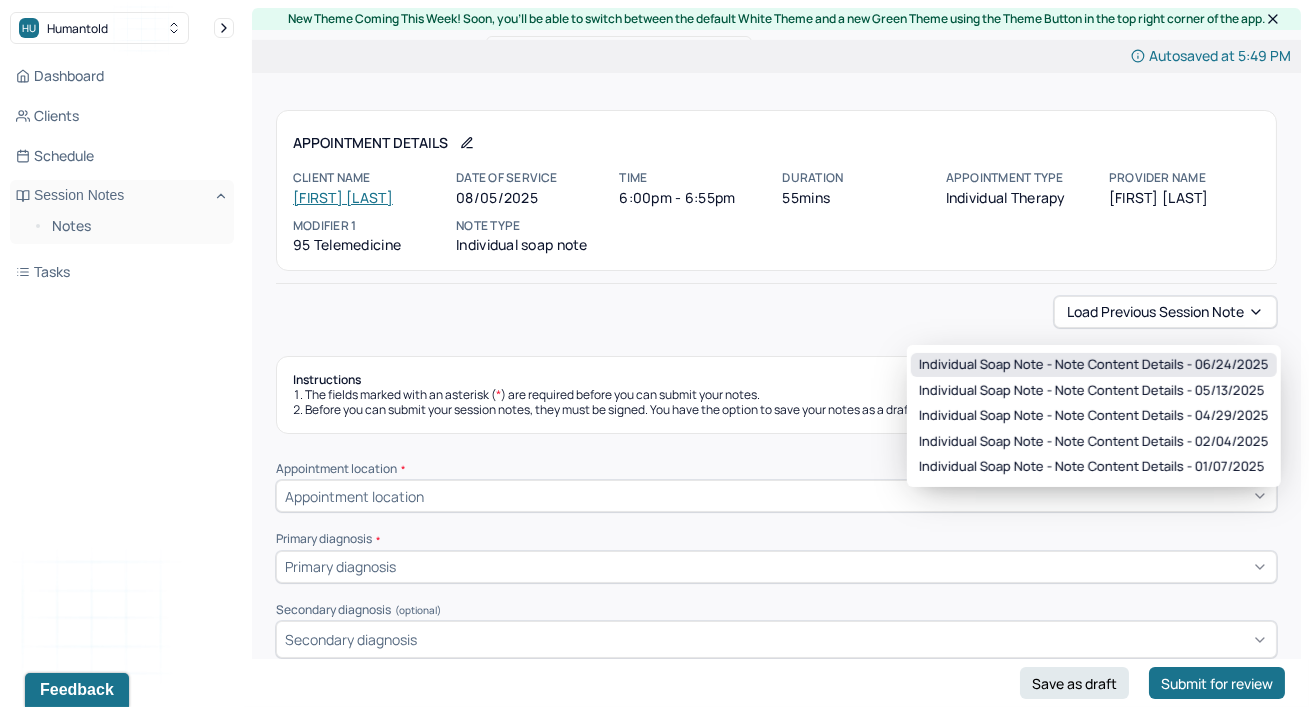 click on "Individual soap note   - Note content Details -   06/24/2025" at bounding box center (1094, 365) 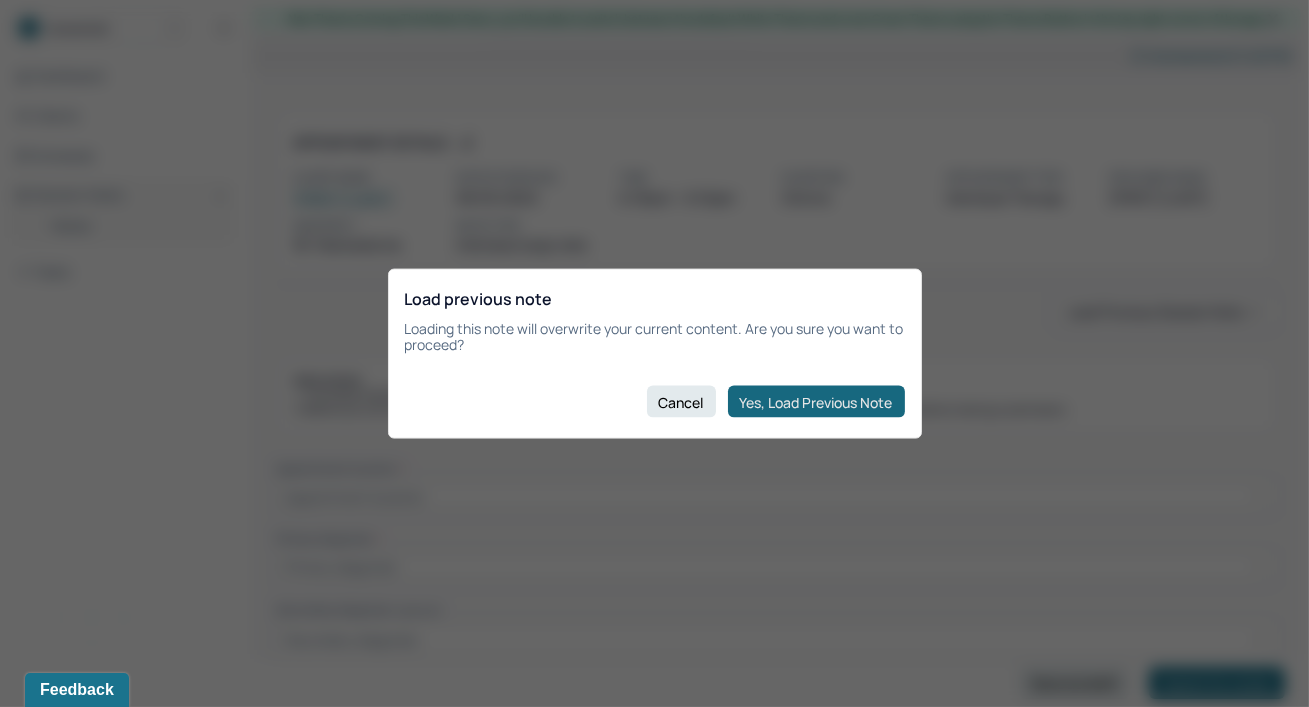 click on "Yes, Load Previous Note" at bounding box center (816, 402) 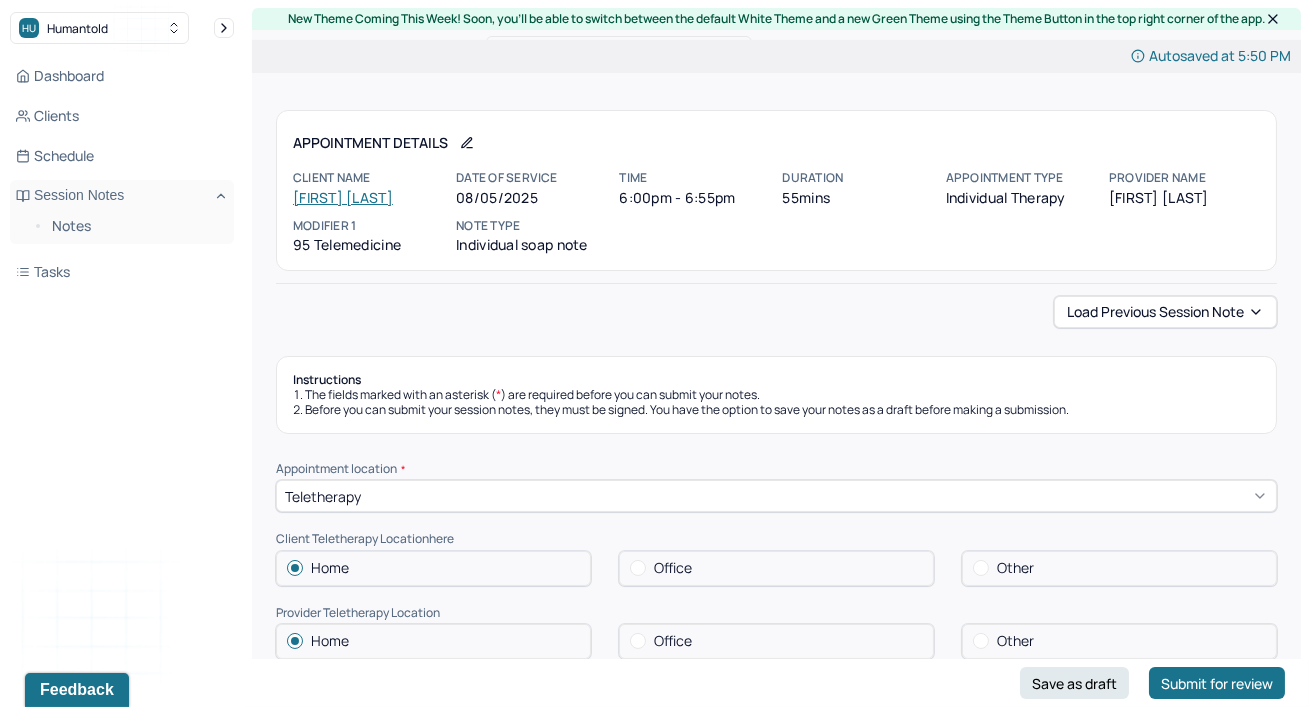 click at bounding box center (638, 641) 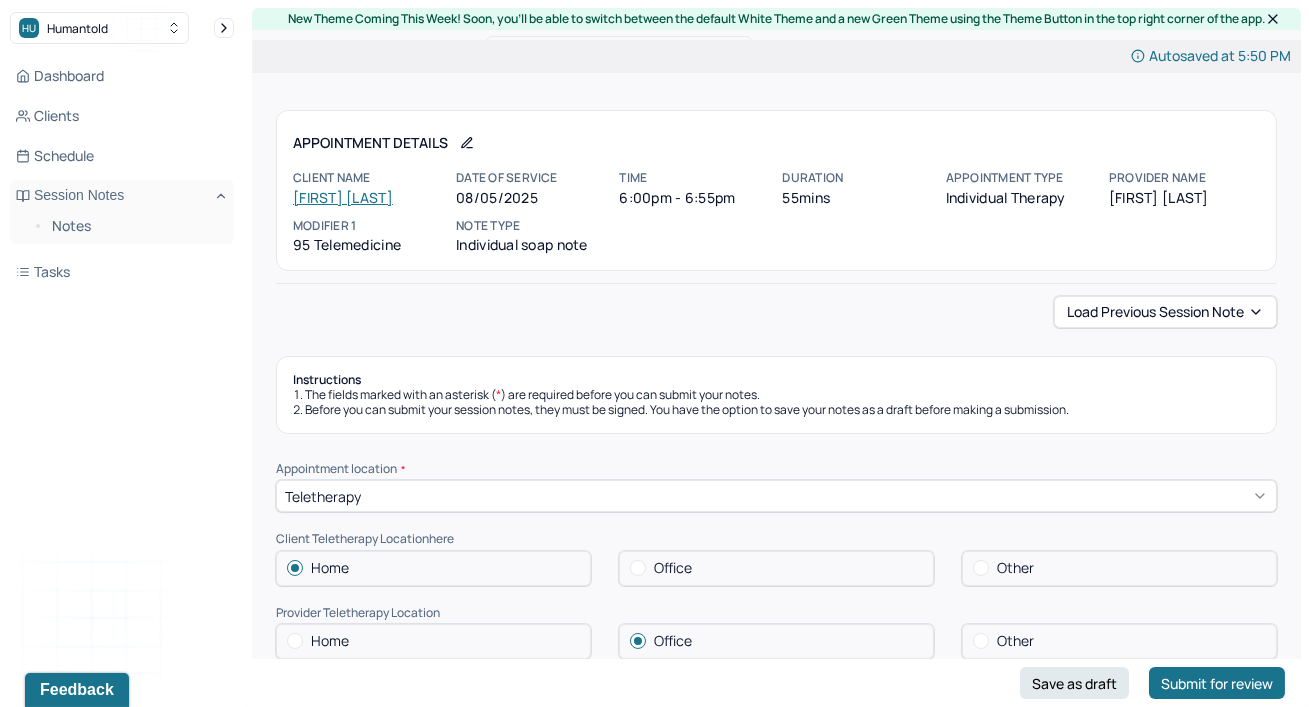 click on "Dashboard Clients Schedule Session Notes Notes Tasks [FIRST]   [LAST] provider Logout" at bounding box center [122, 373] 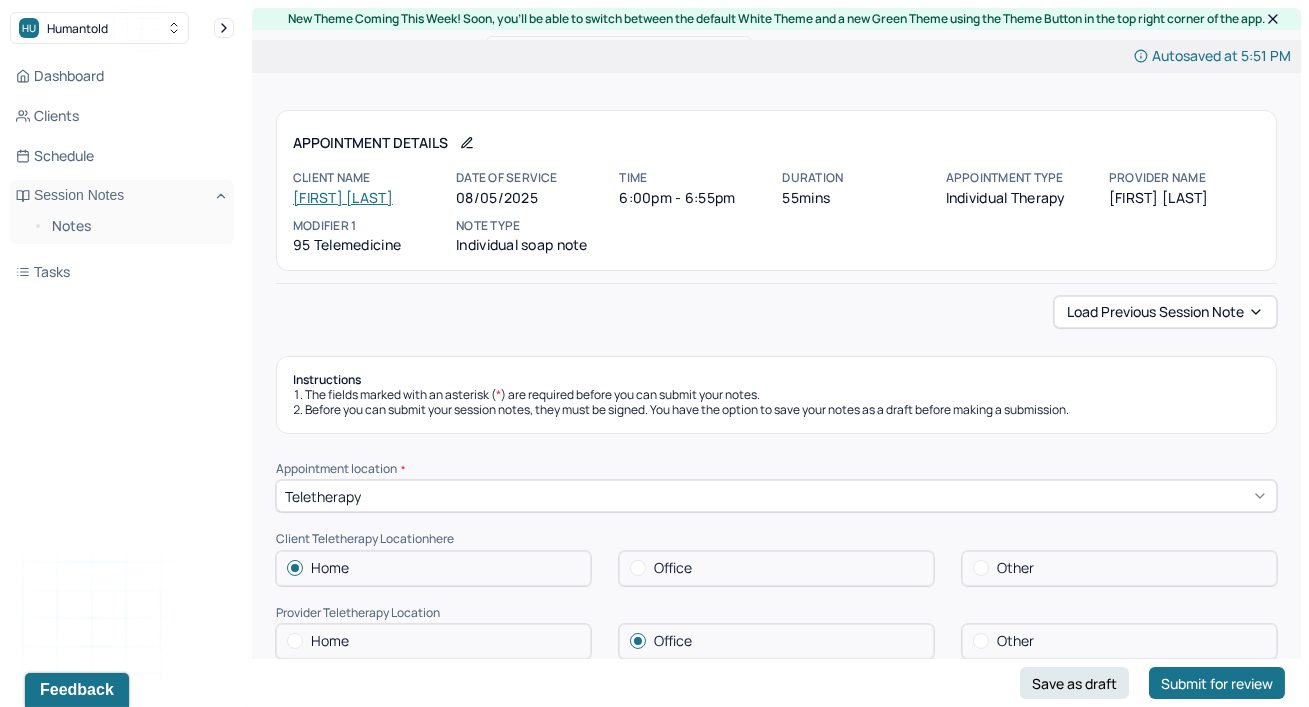 click on "Instructions The fields marked with an asterisk ( * ) are required before you can submit your notes. Before you can submit your session notes, they must be signed. You have the option to save your notes as a draft before making a submission. Appointment location * Teletherapy Client Teletherapy Location here Home Office Other Provider Teletherapy Location Home Office Other Consent was received for the teletherapy session The teletherapy session was conducted via video Primary diagnosis * F41.1 GENERALIZED ANXIETY DISORDER Secondary diagnosis (optional) Secondary diagnosis Tertiary diagnosis (optional) Tertiary diagnosis Emotional / Behavioural symptoms demonstrated * The client identified frustrations and concerns.  Causing * Maladaptive Functioning Intention for Session * Encourage personality growth and minimize maladaptive functioning Session Note Subjective Objective How did they present themselves? Was there nervous talking or lack of eye contact? Assessment Therapy Intervention Techniques EDMR Other * *" at bounding box center (776, 1949) 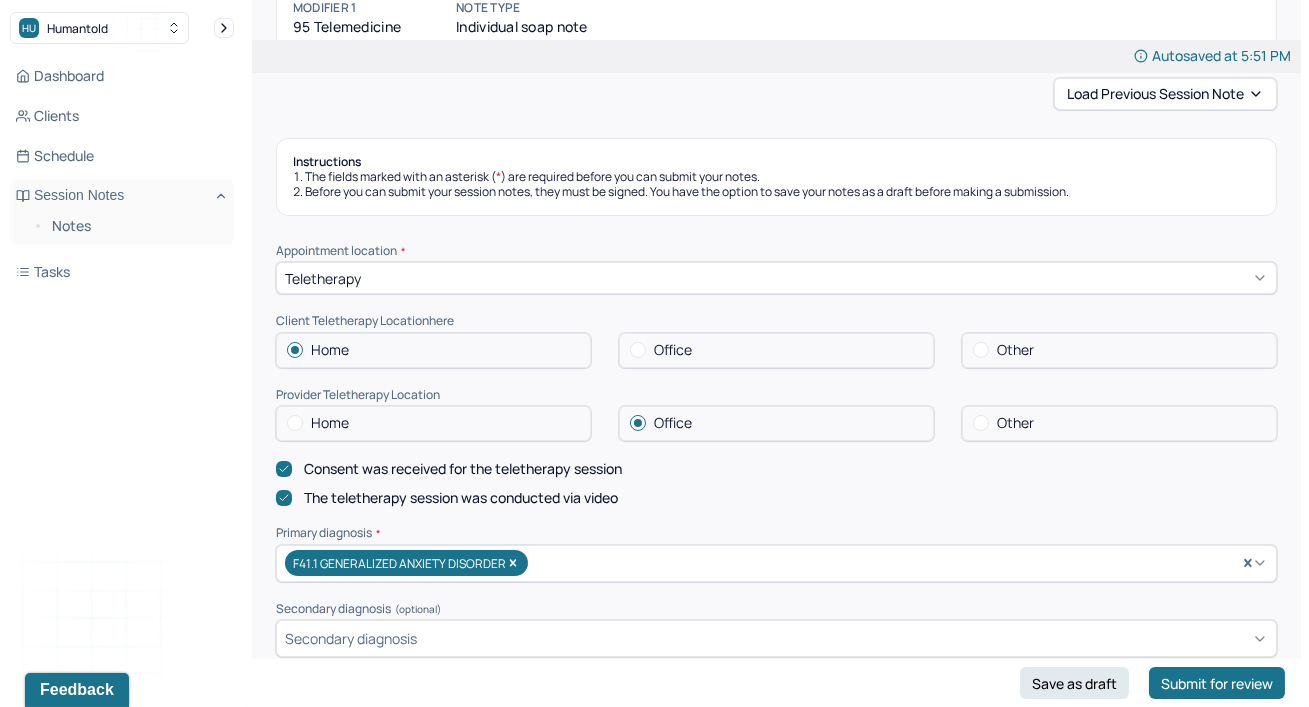 scroll, scrollTop: 254, scrollLeft: 0, axis: vertical 